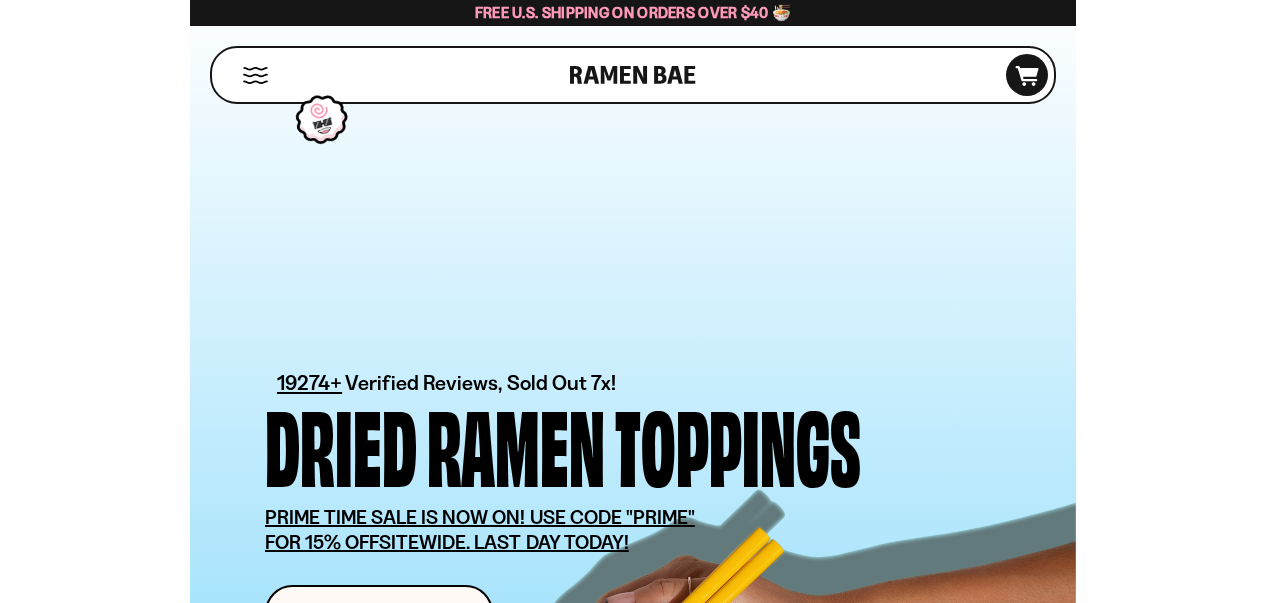 scroll, scrollTop: 0, scrollLeft: 0, axis: both 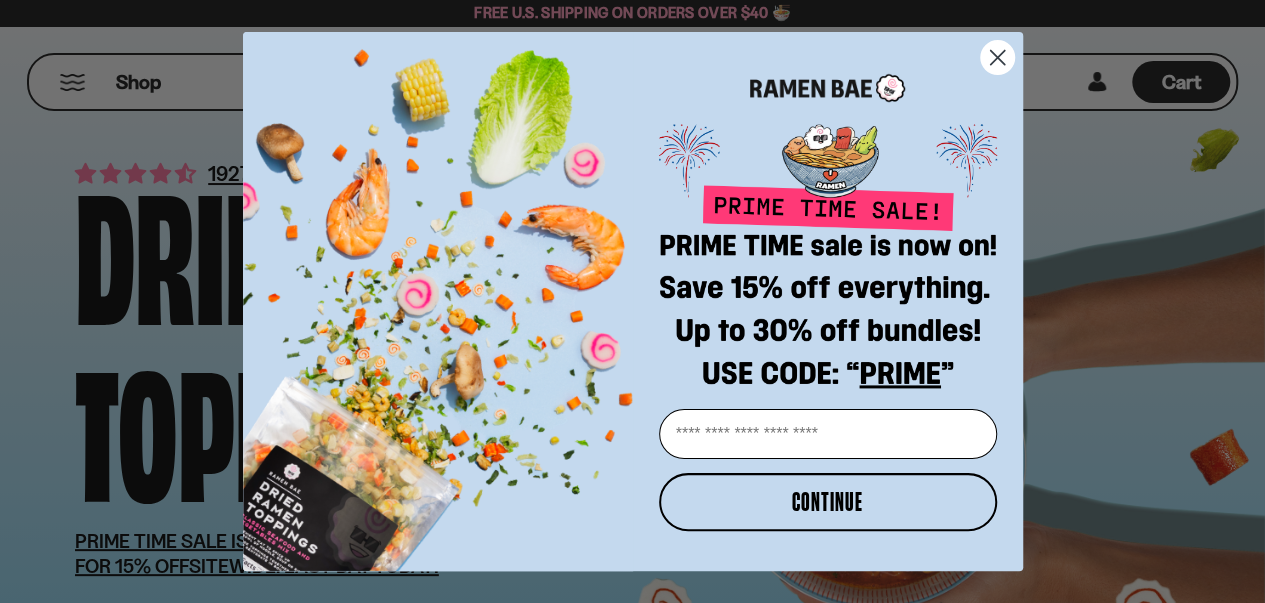 click on "CONTINUE" at bounding box center [828, 502] 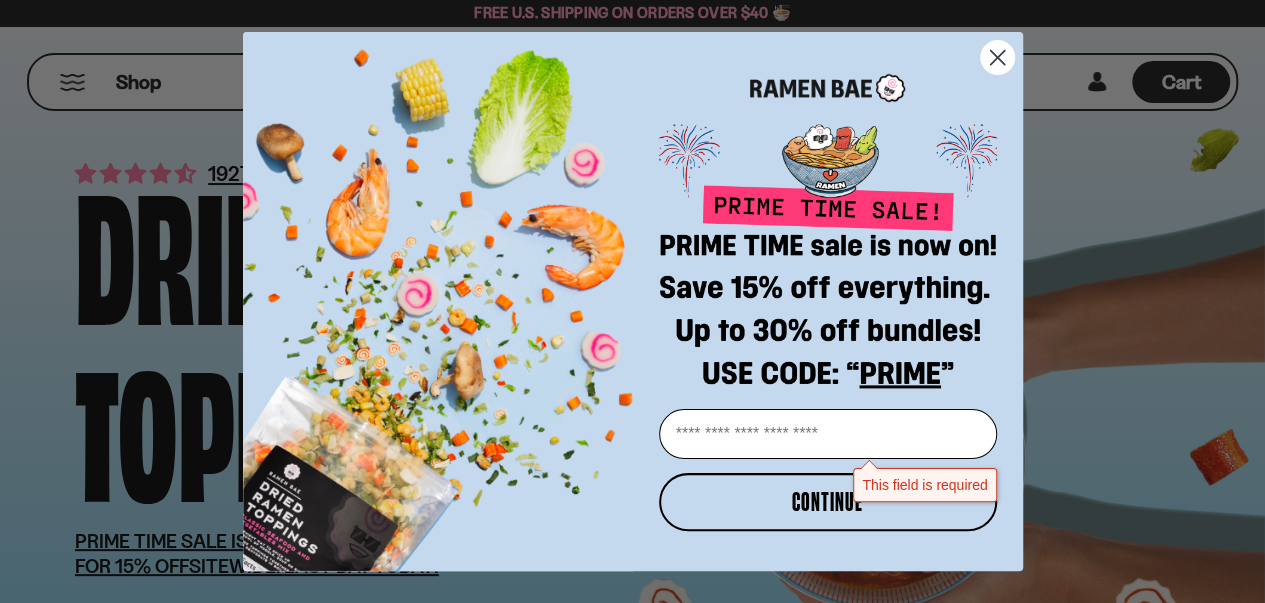 click on "Email" at bounding box center [828, 434] 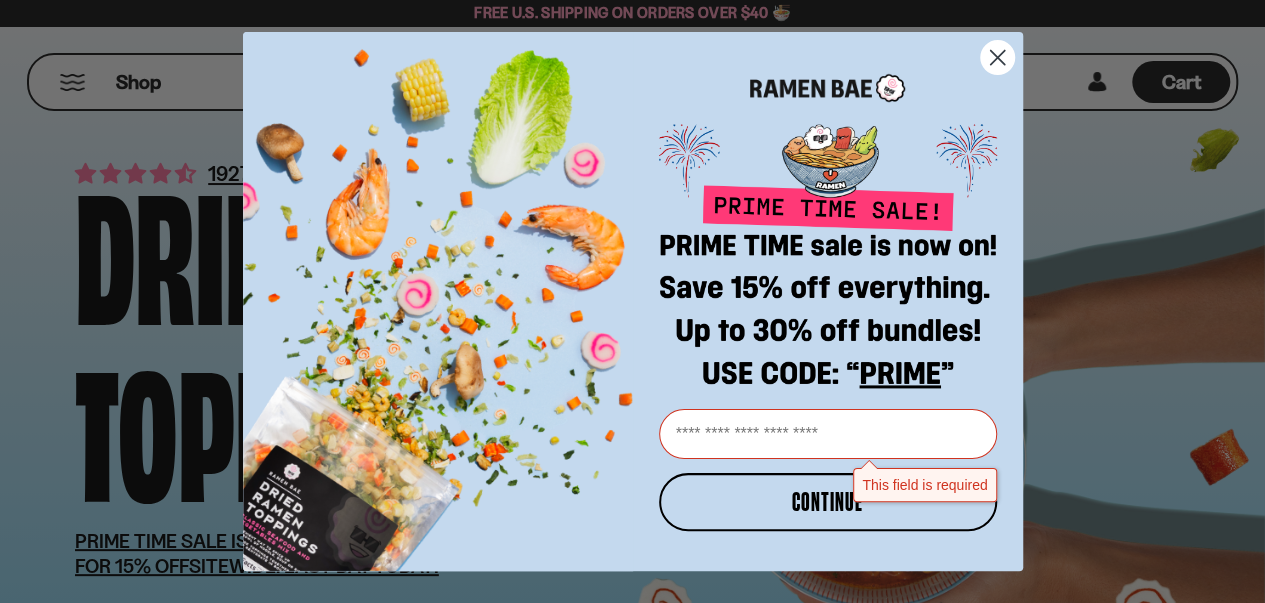 type on "**********" 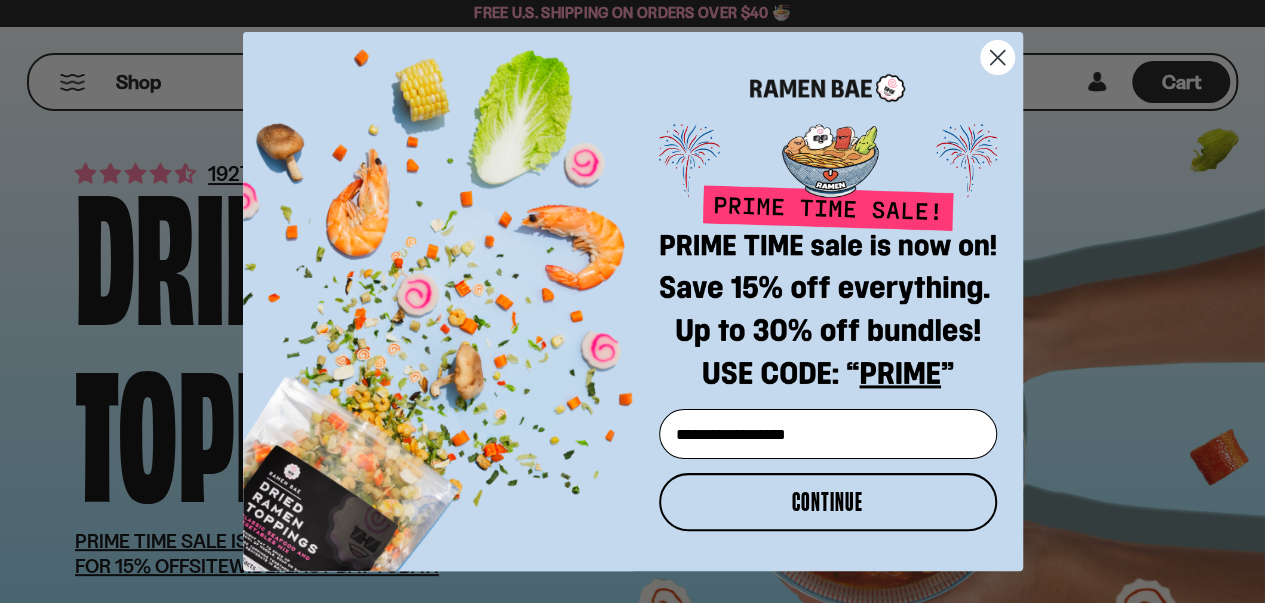 click on "CONTINUE" at bounding box center [828, 502] 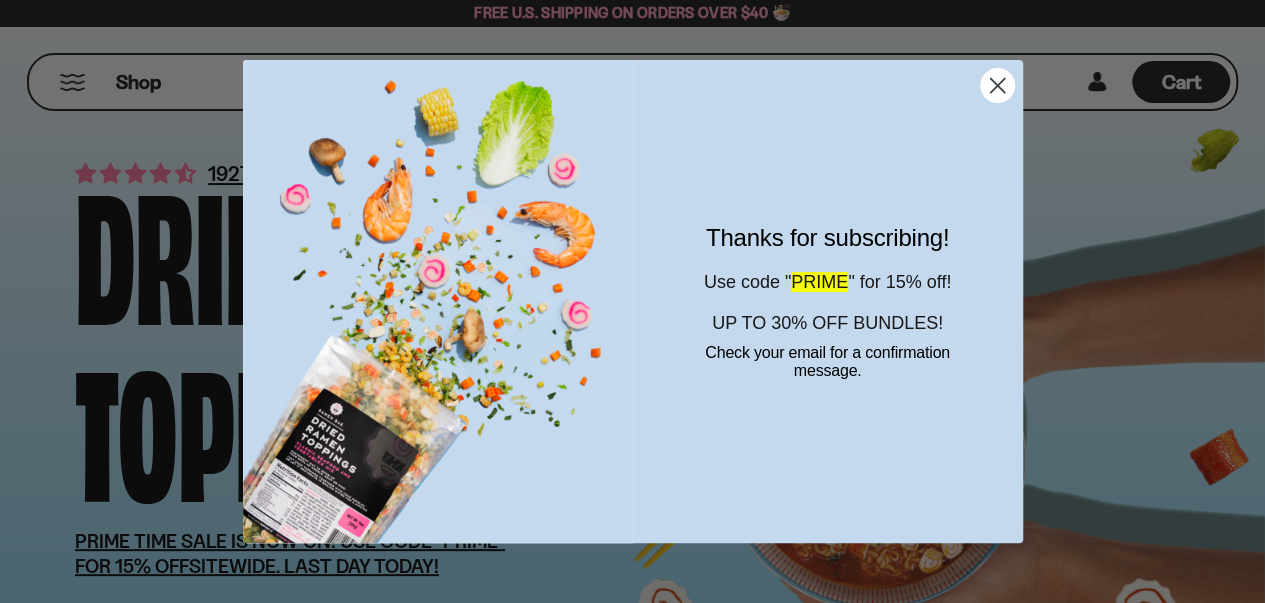 click 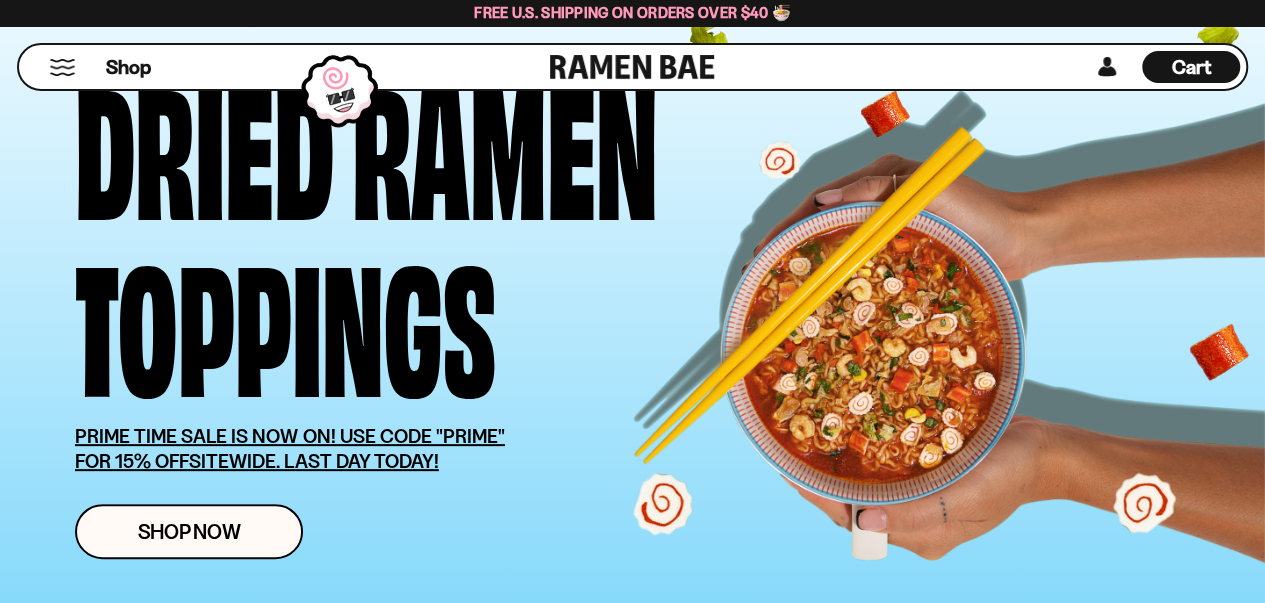 scroll, scrollTop: 200, scrollLeft: 0, axis: vertical 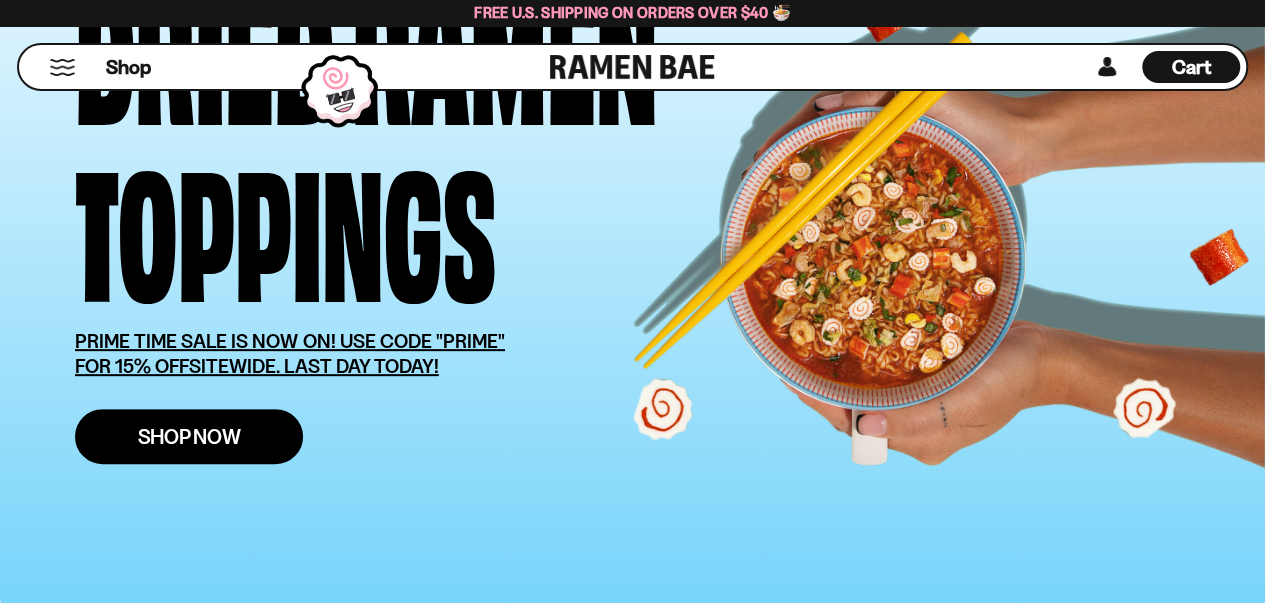 click on "Shop Now" at bounding box center (189, 436) 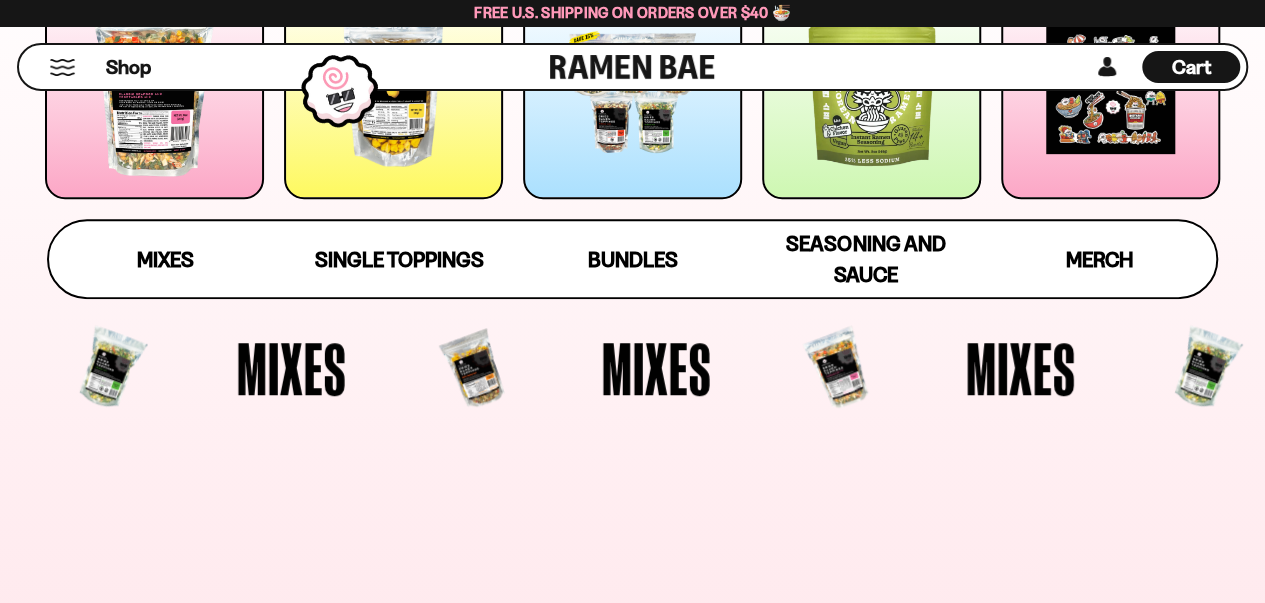 scroll, scrollTop: 400, scrollLeft: 0, axis: vertical 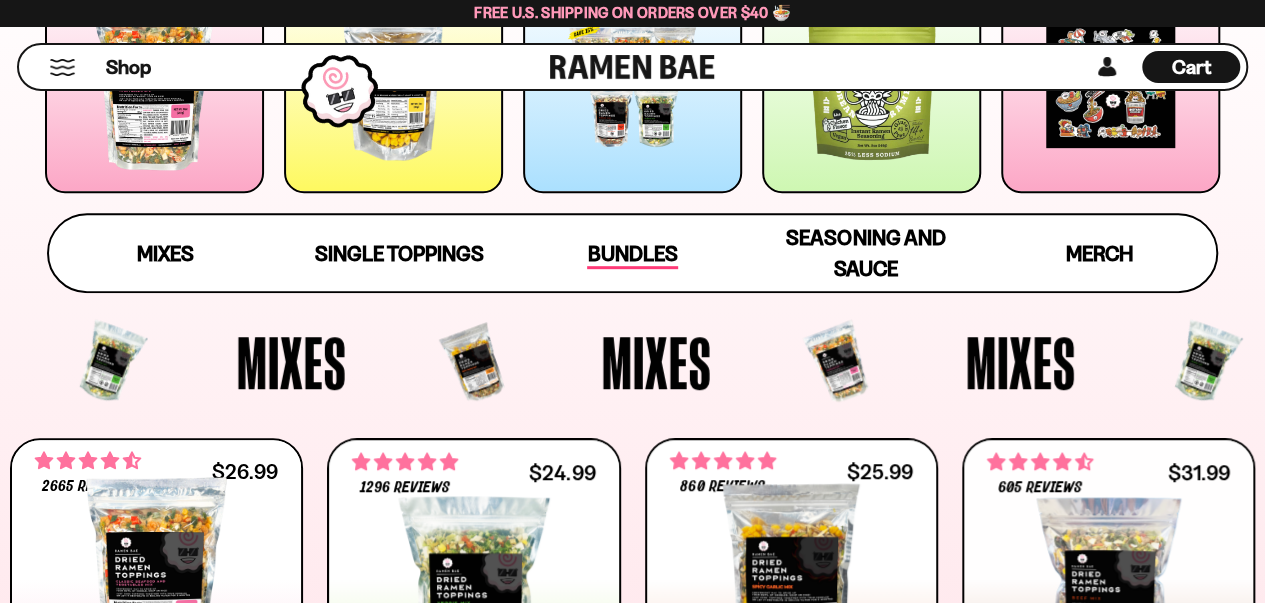 click on "Bundles" at bounding box center [632, 255] 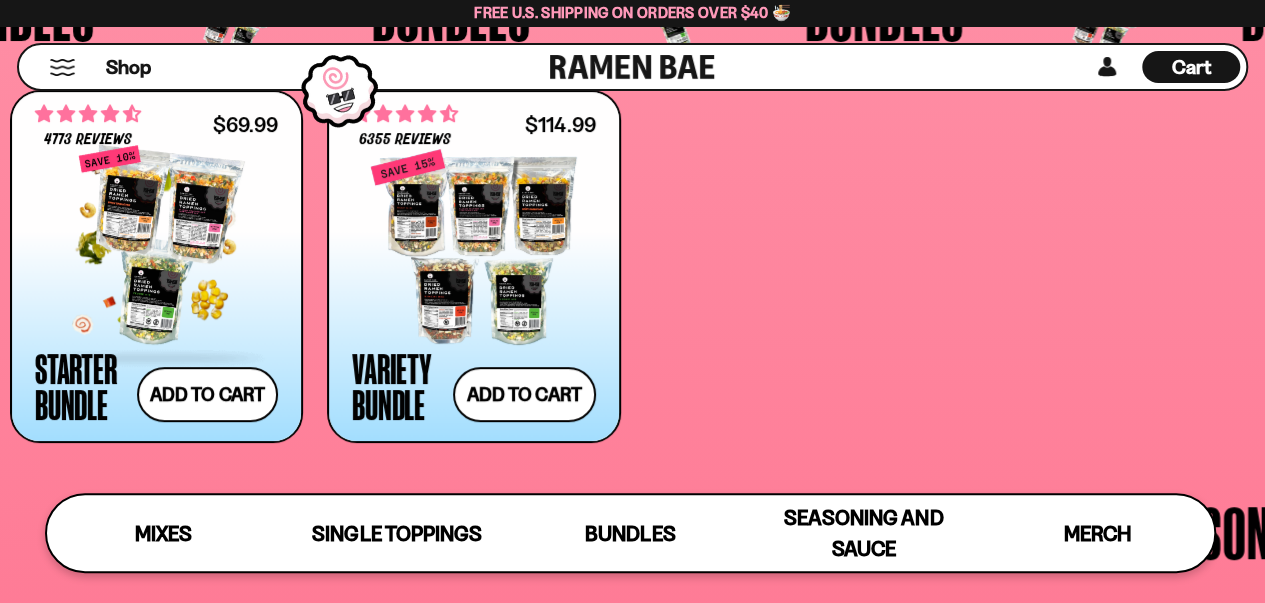 scroll, scrollTop: 4014, scrollLeft: 0, axis: vertical 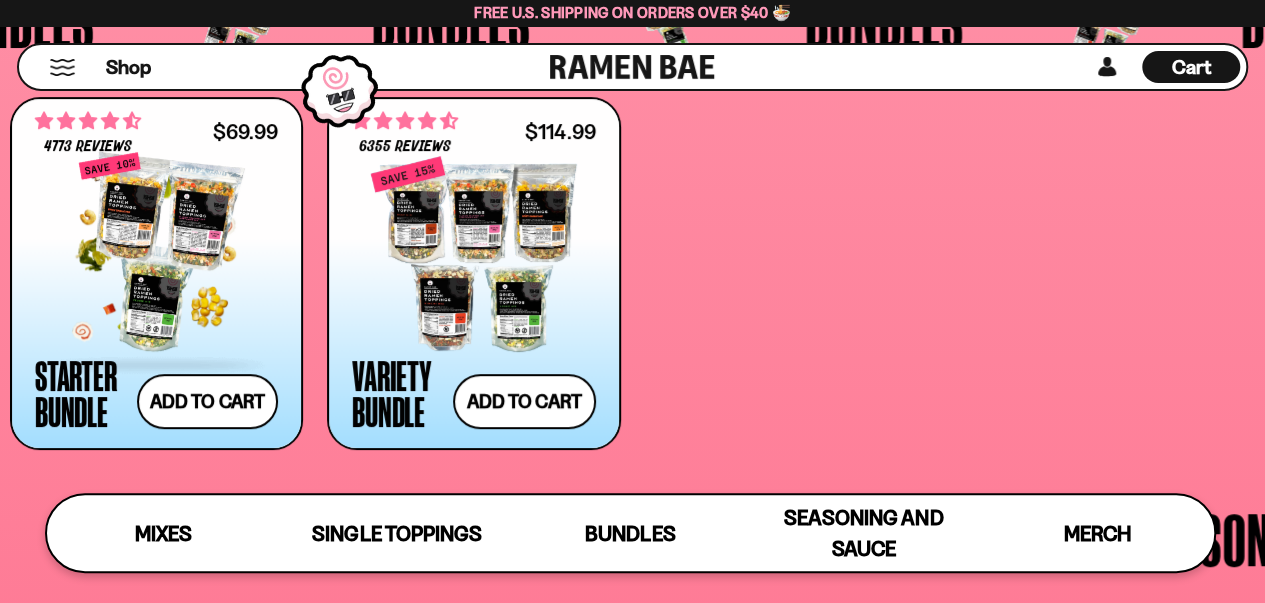 click at bounding box center [156, 254] 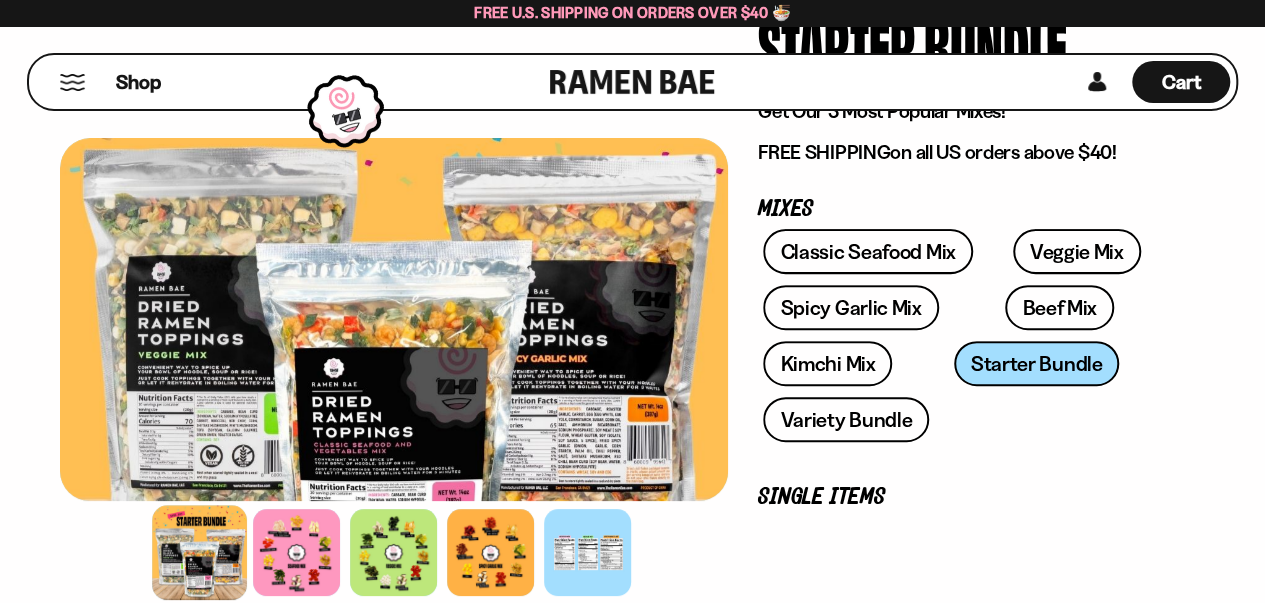 scroll, scrollTop: 300, scrollLeft: 0, axis: vertical 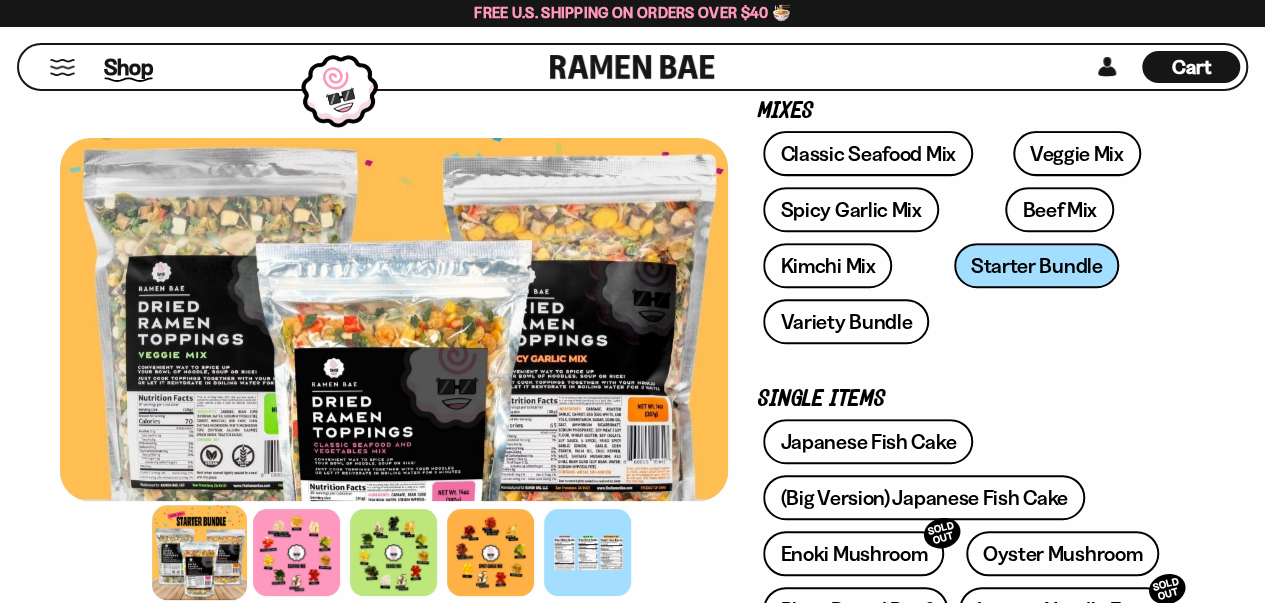 click on "Shop" at bounding box center [128, 67] 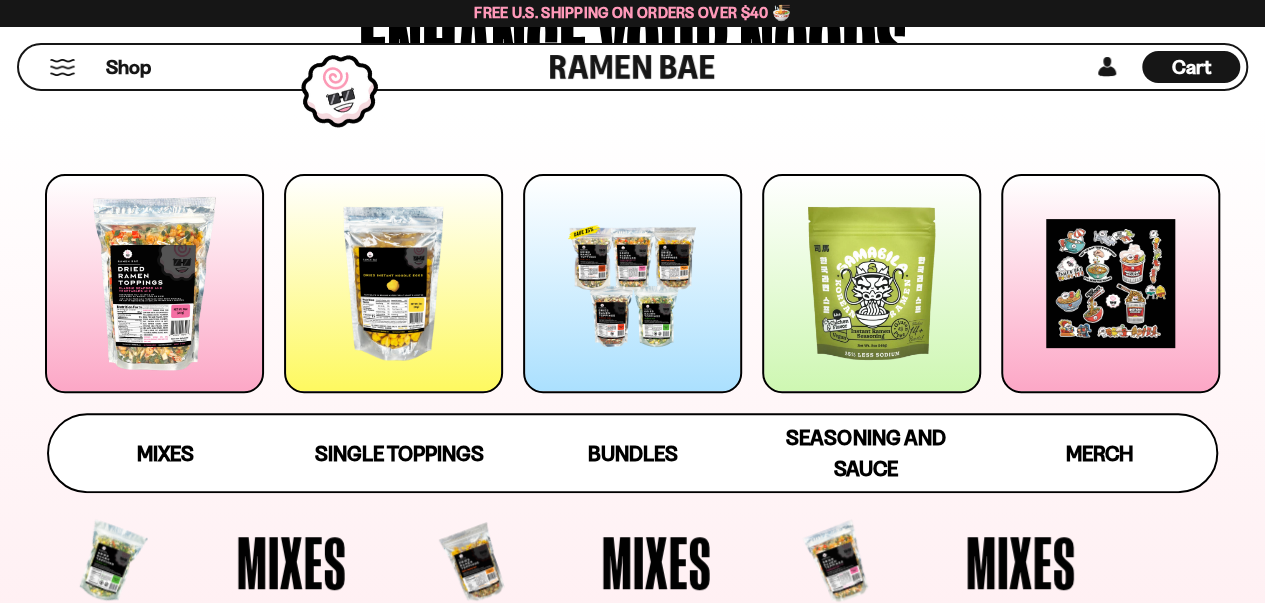 scroll, scrollTop: 200, scrollLeft: 0, axis: vertical 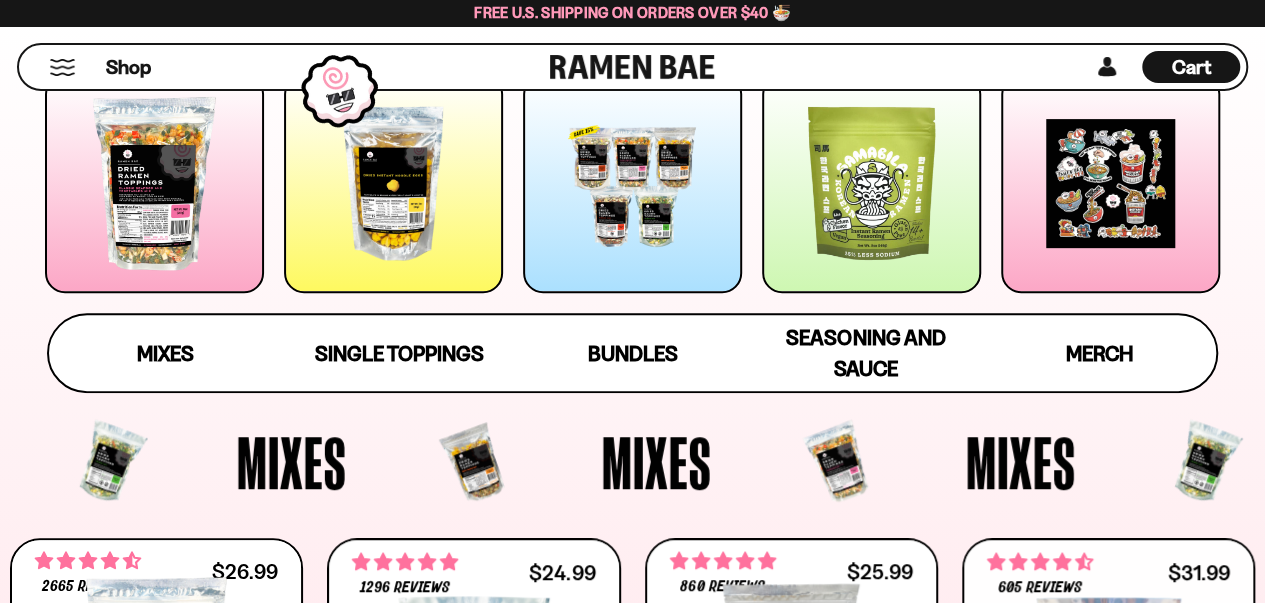 click on "Mixes" at bounding box center (292, 462) 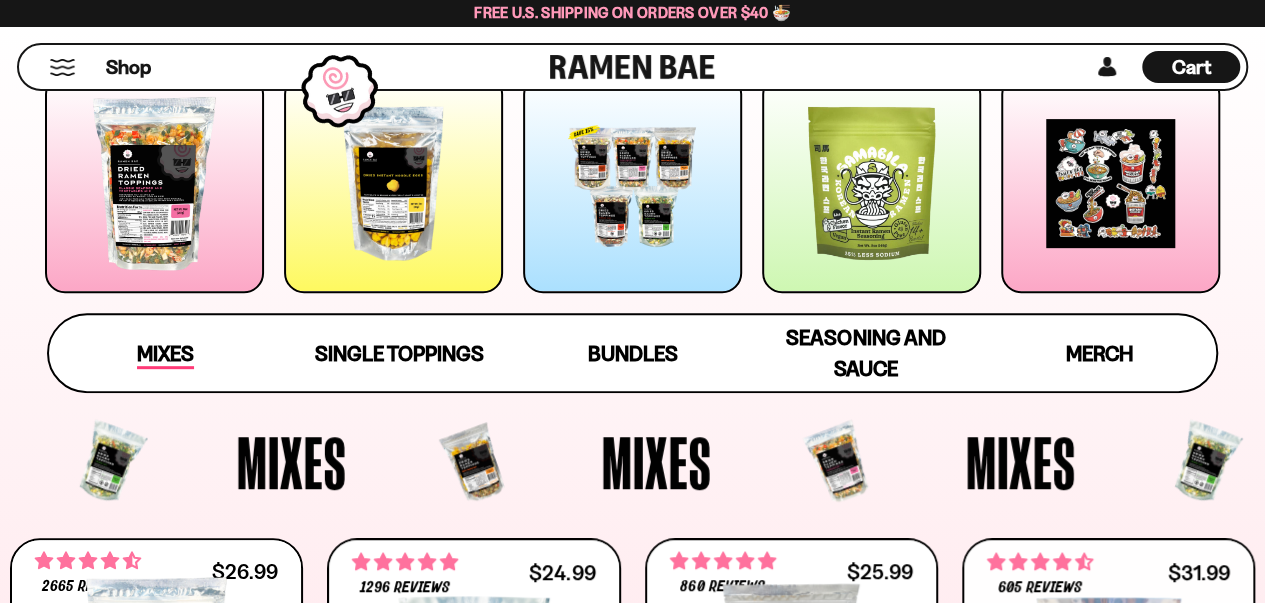 click on "Mixes" at bounding box center [165, 353] 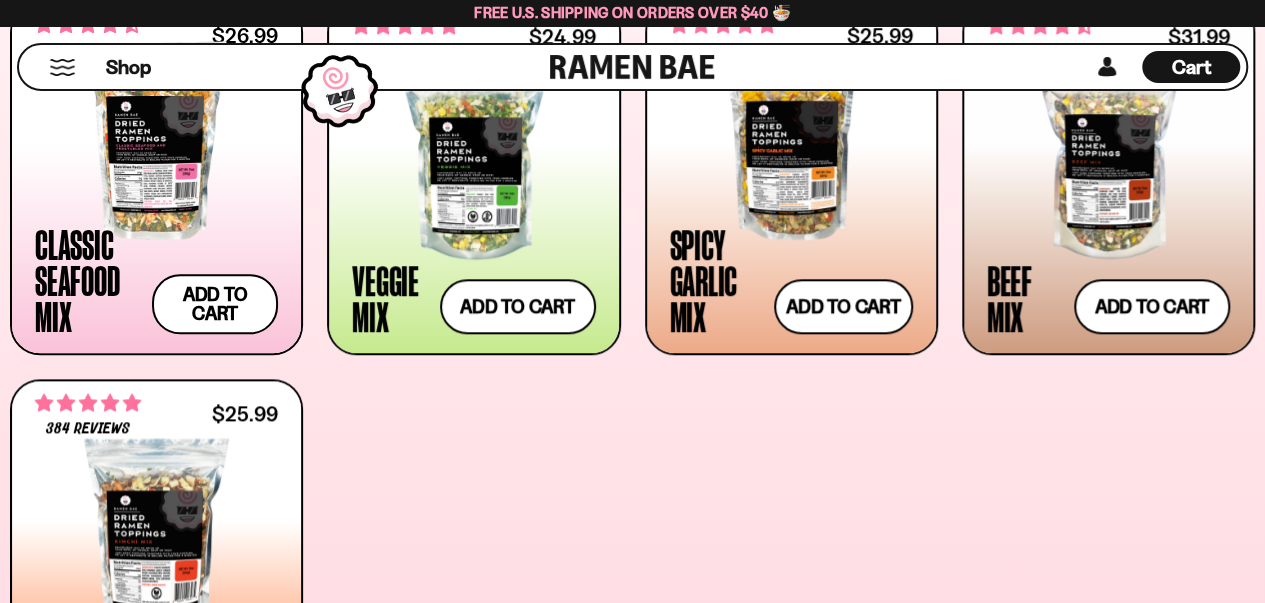 scroll, scrollTop: 818, scrollLeft: 0, axis: vertical 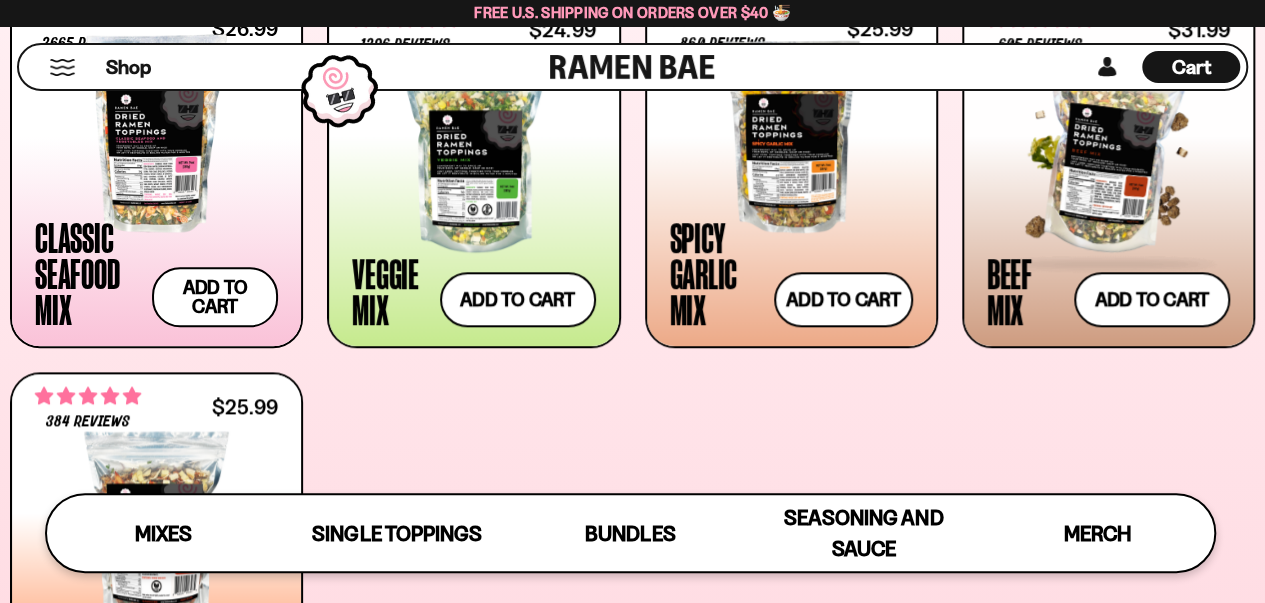click at bounding box center (1108, 153) 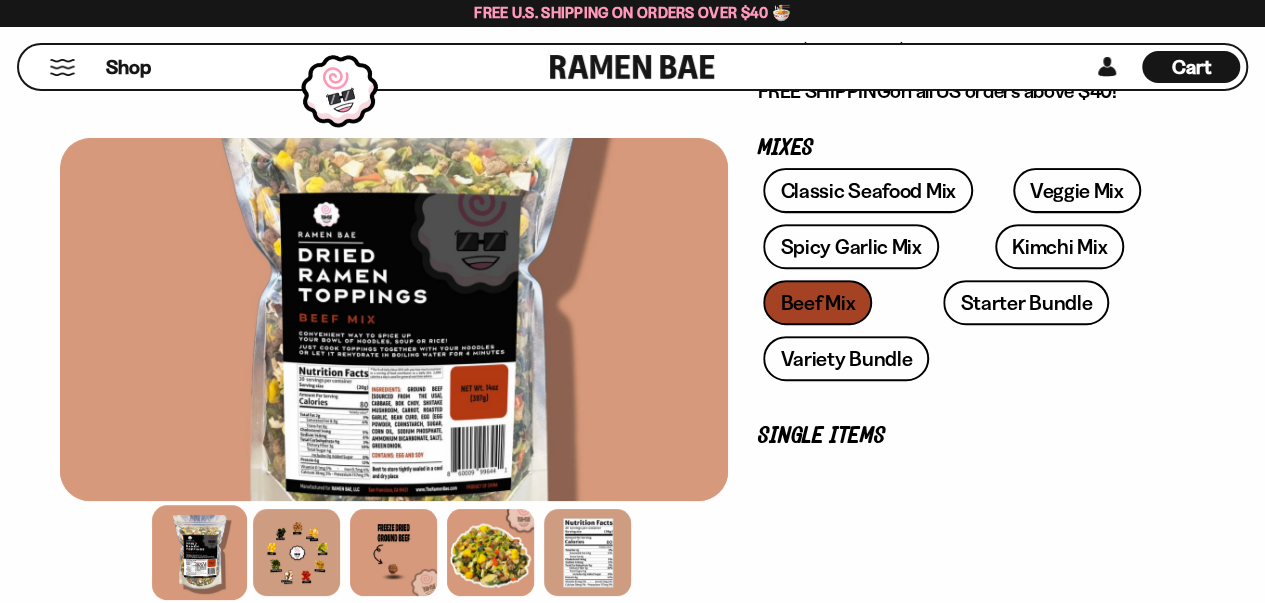 scroll, scrollTop: 300, scrollLeft: 0, axis: vertical 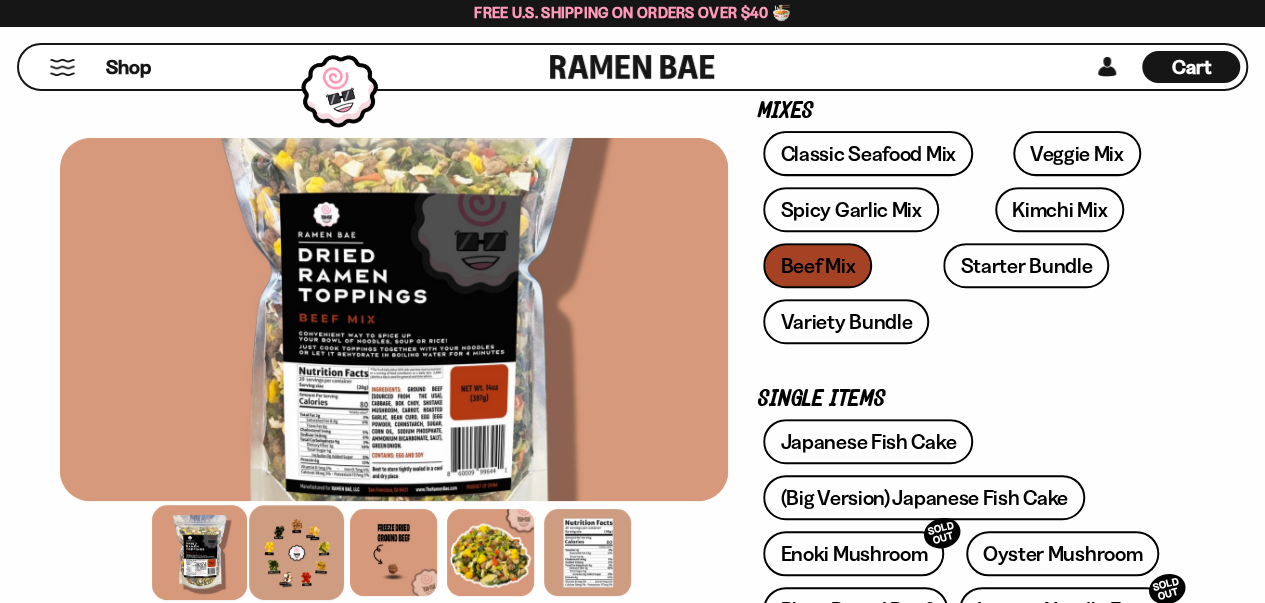 click at bounding box center [297, 552] 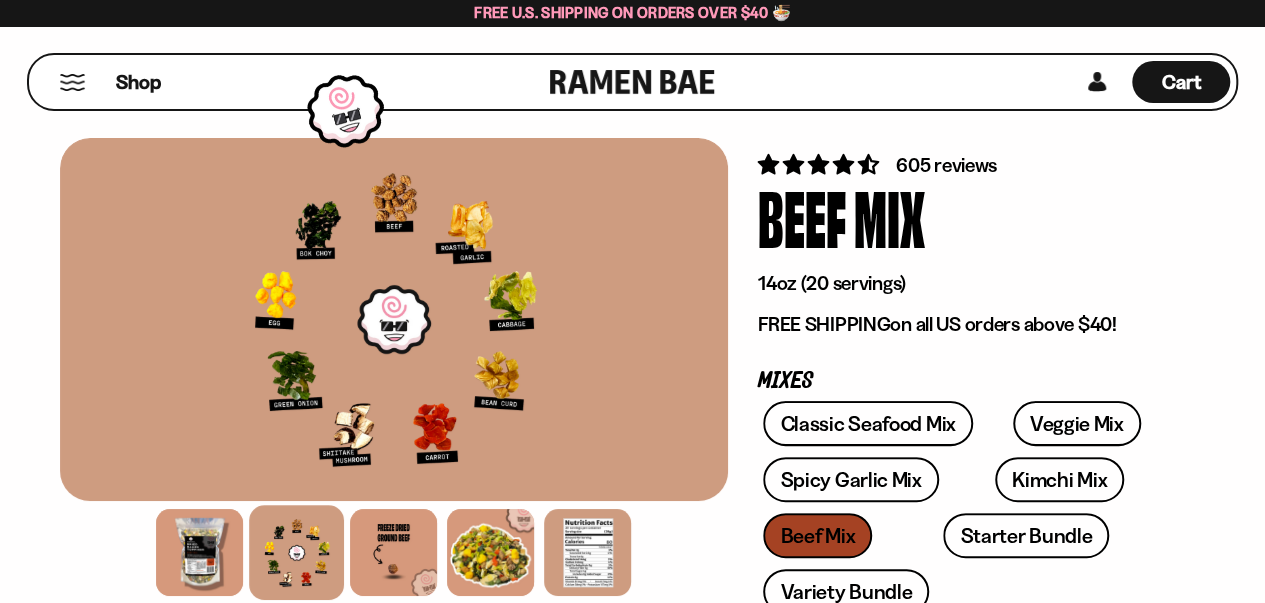 scroll, scrollTop: 0, scrollLeft: 0, axis: both 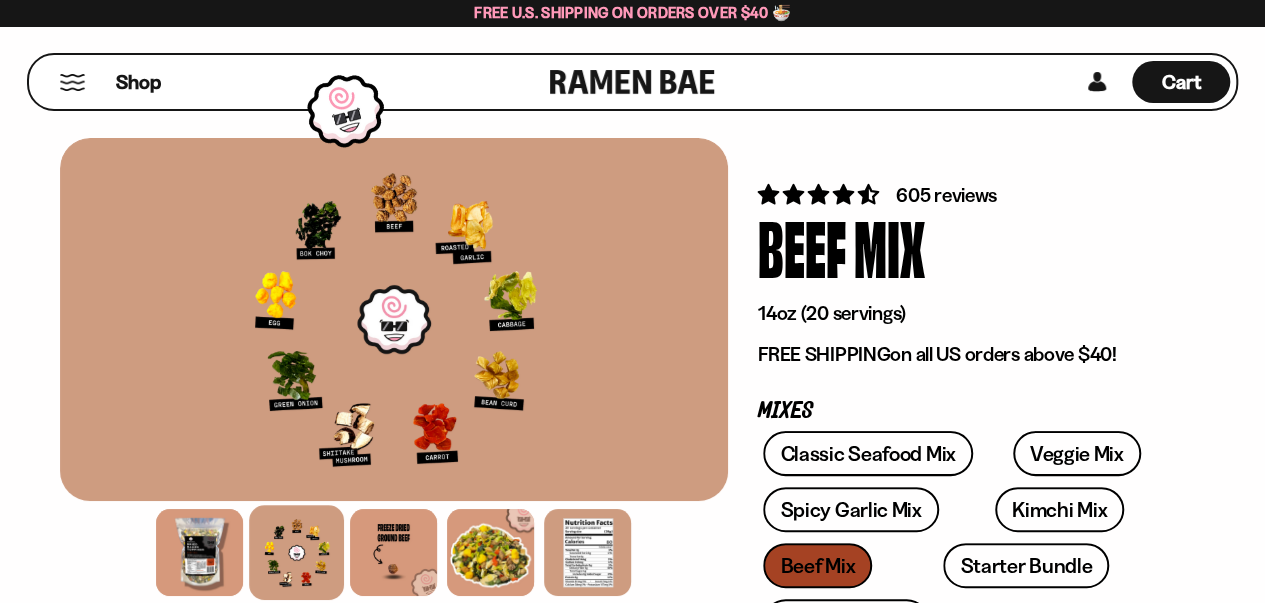 click at bounding box center [72, 82] 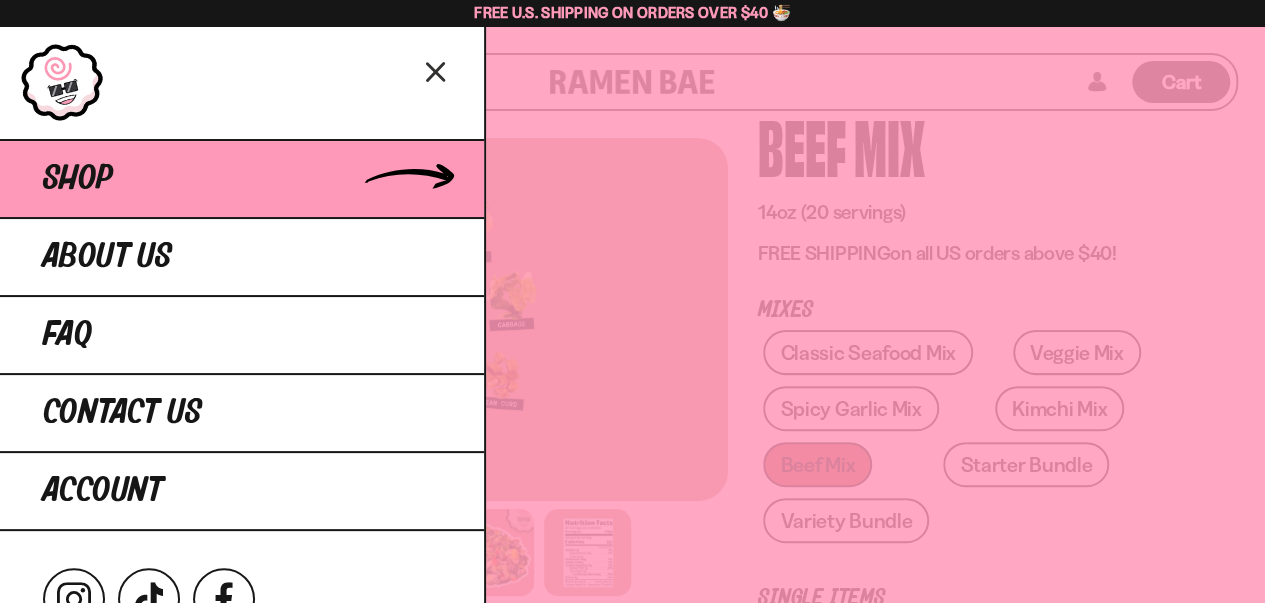 scroll, scrollTop: 100, scrollLeft: 0, axis: vertical 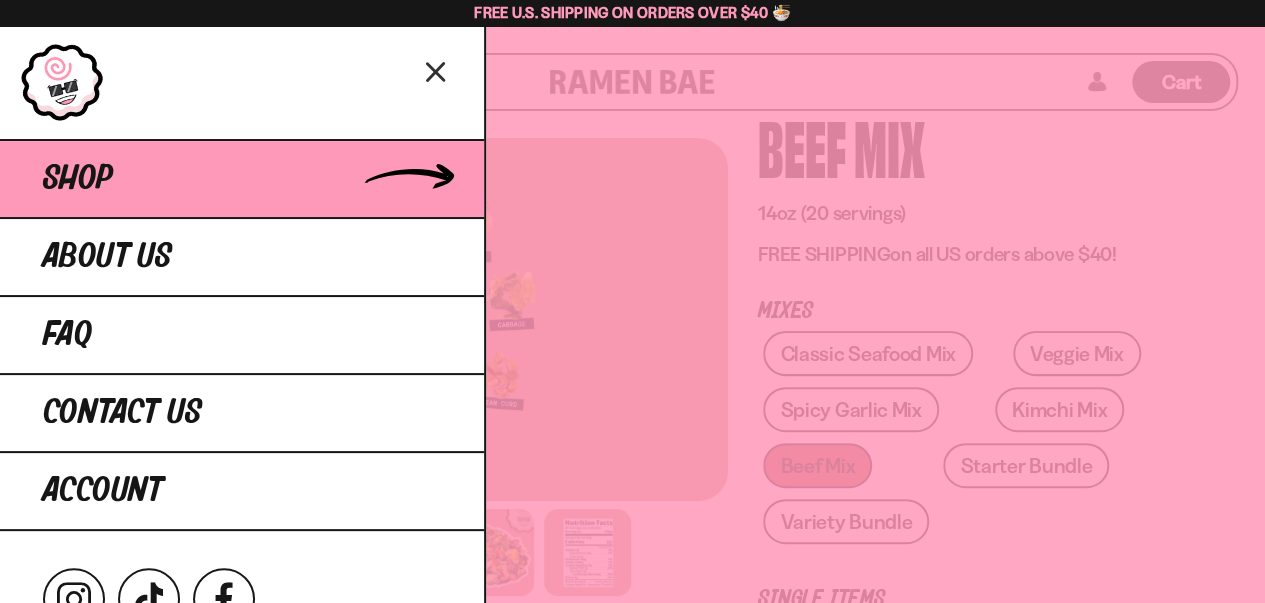 click on "Shop" at bounding box center (242, 178) 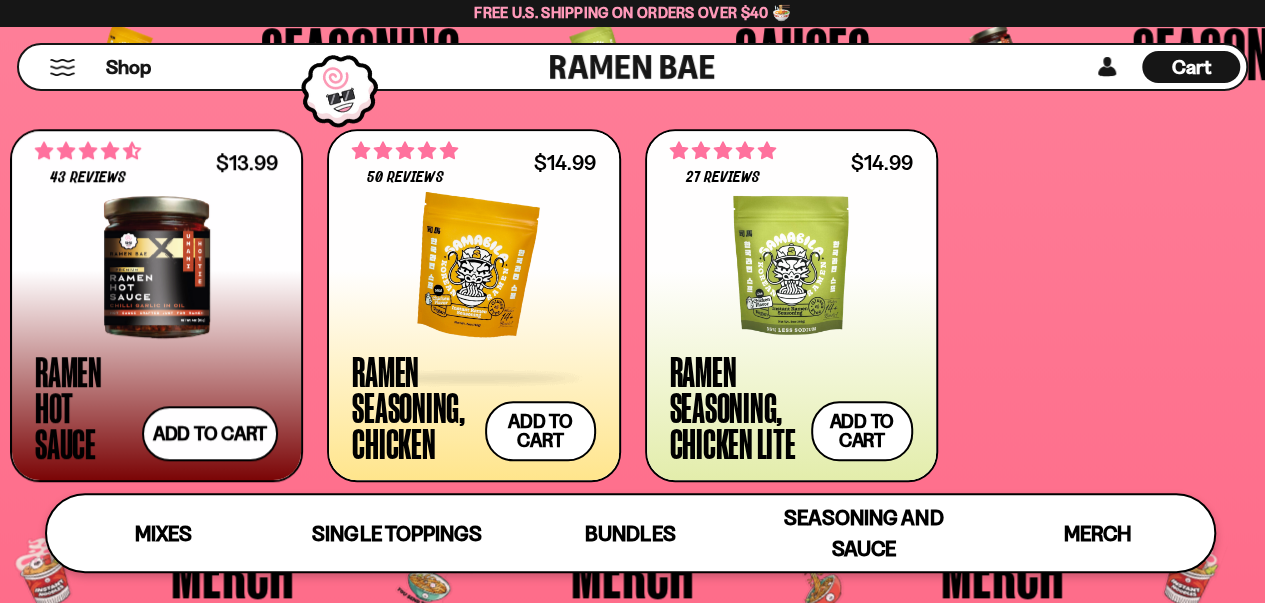 scroll, scrollTop: 4100, scrollLeft: 0, axis: vertical 